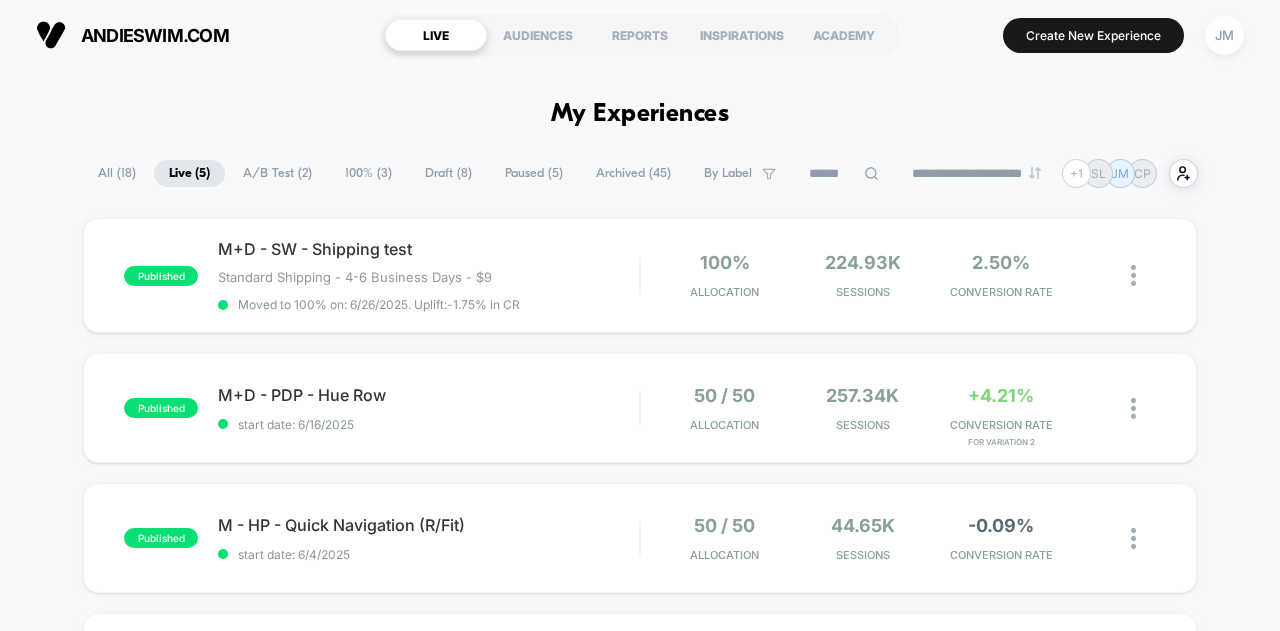 scroll, scrollTop: 0, scrollLeft: 0, axis: both 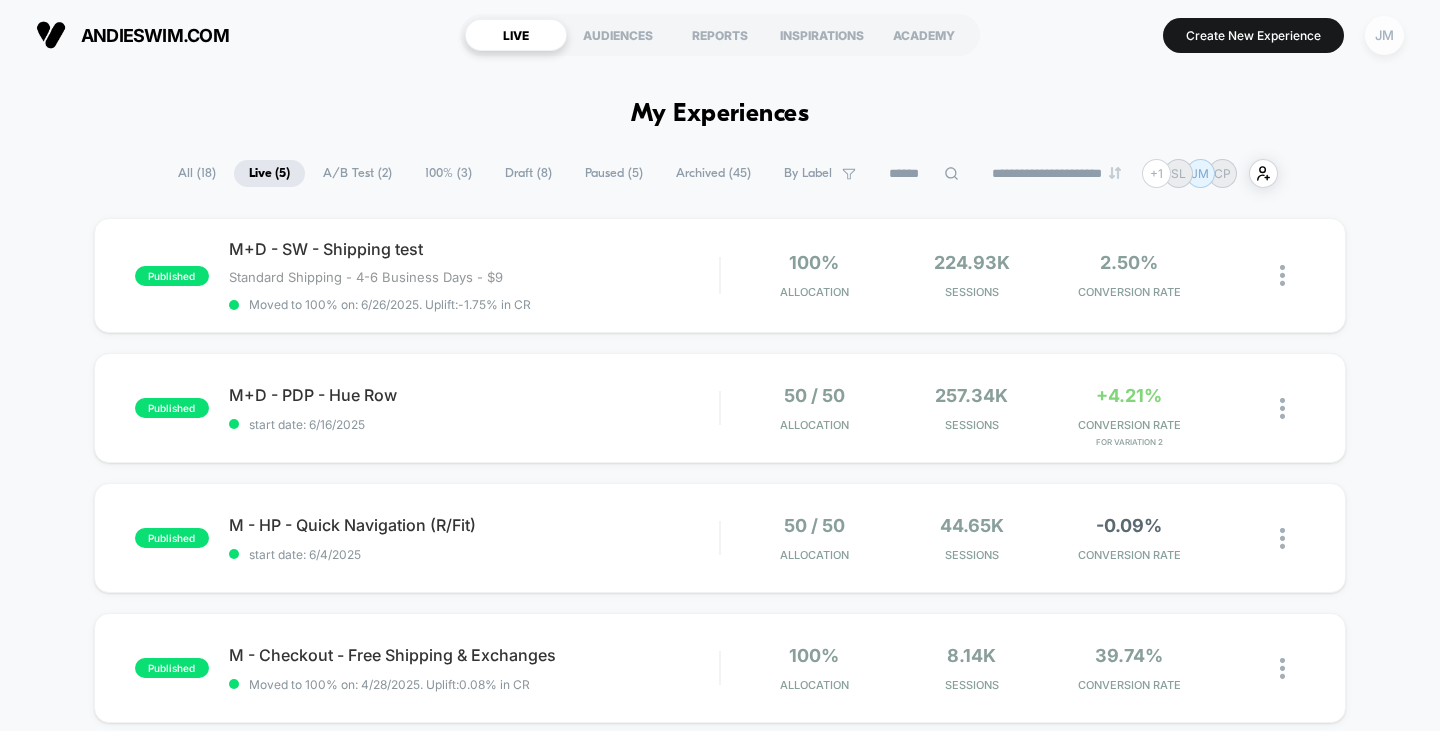 click on "JM" at bounding box center [1384, 35] 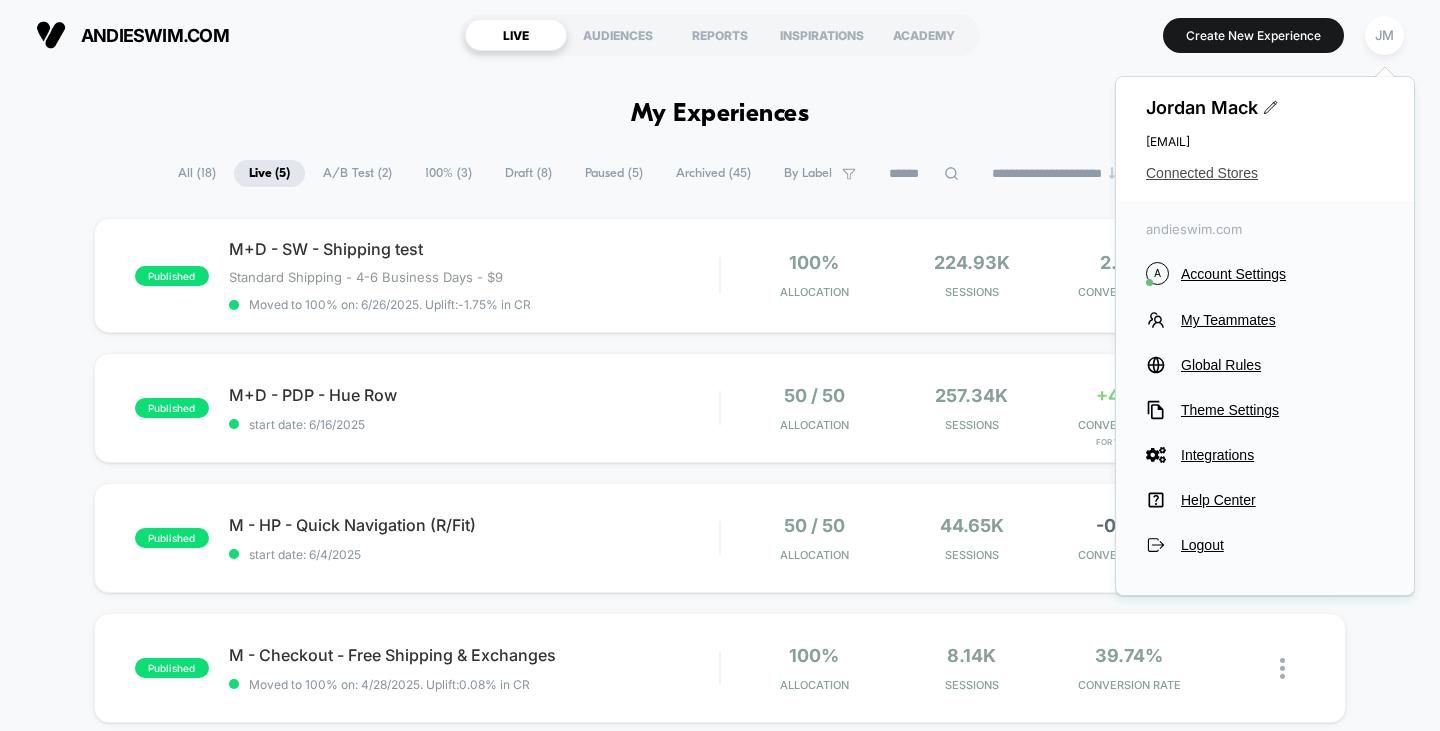 click on "Connected Stores" at bounding box center (1265, 173) 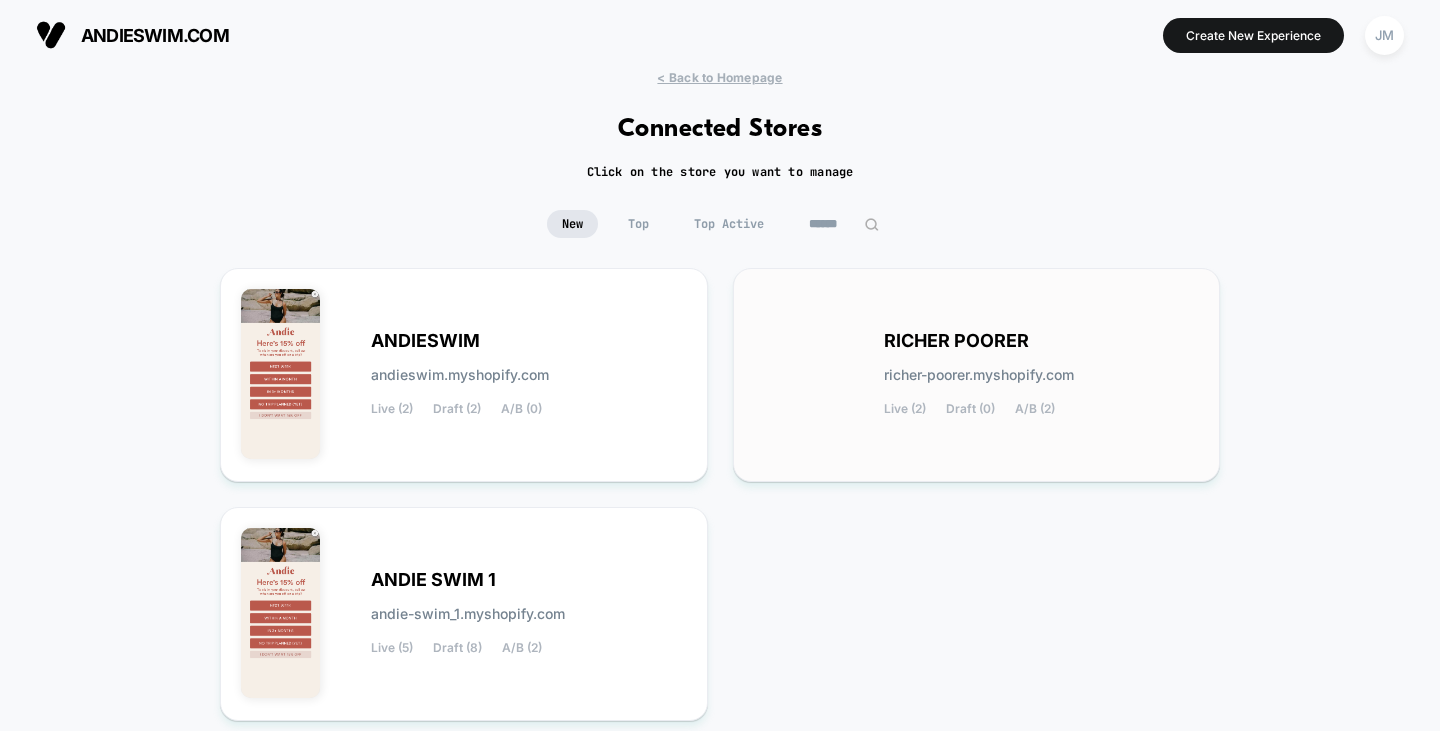 click on "RICHER POORER richer-poorer.myshopify.com Live (2) Draft (0) A/B (2)" at bounding box center [529, 375] 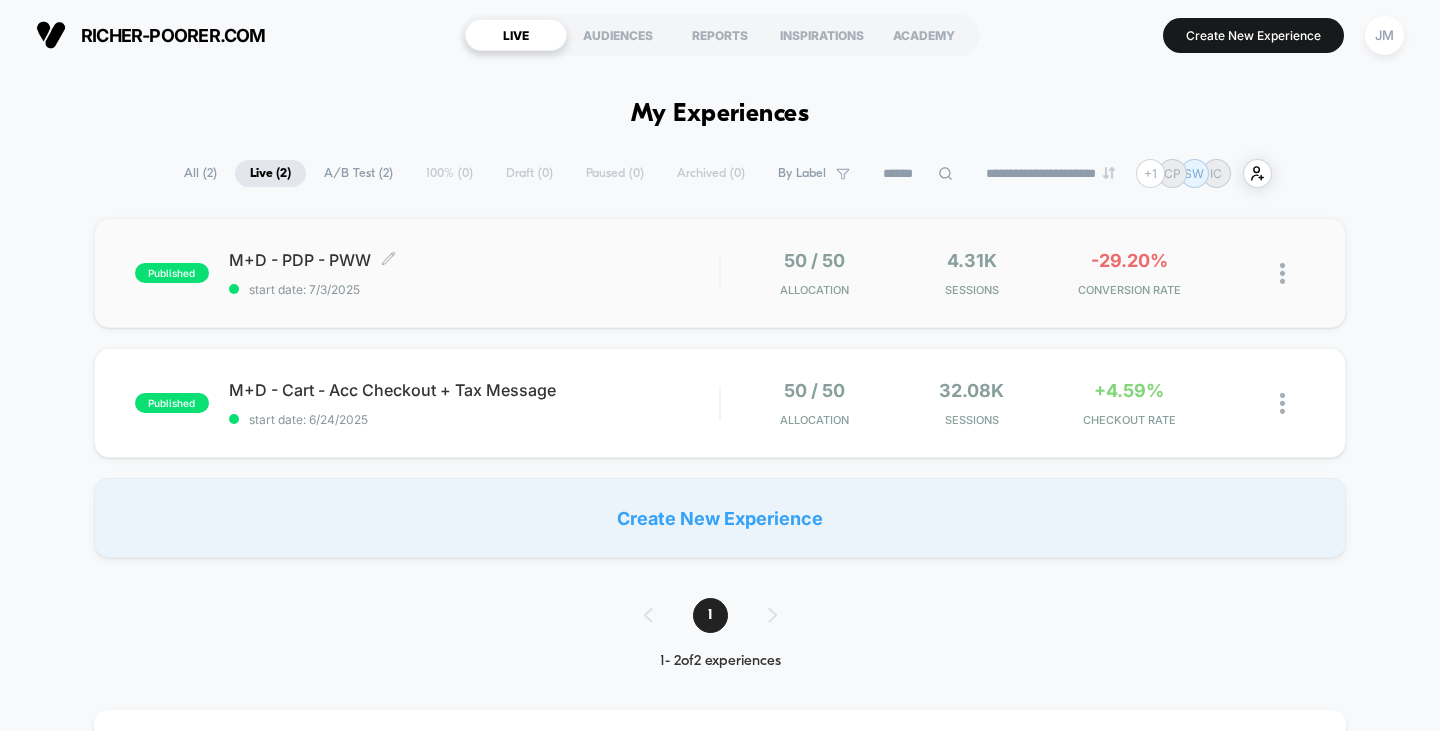 click on "M+D - PDP - PWW  Click to edit experience details" at bounding box center [474, 260] 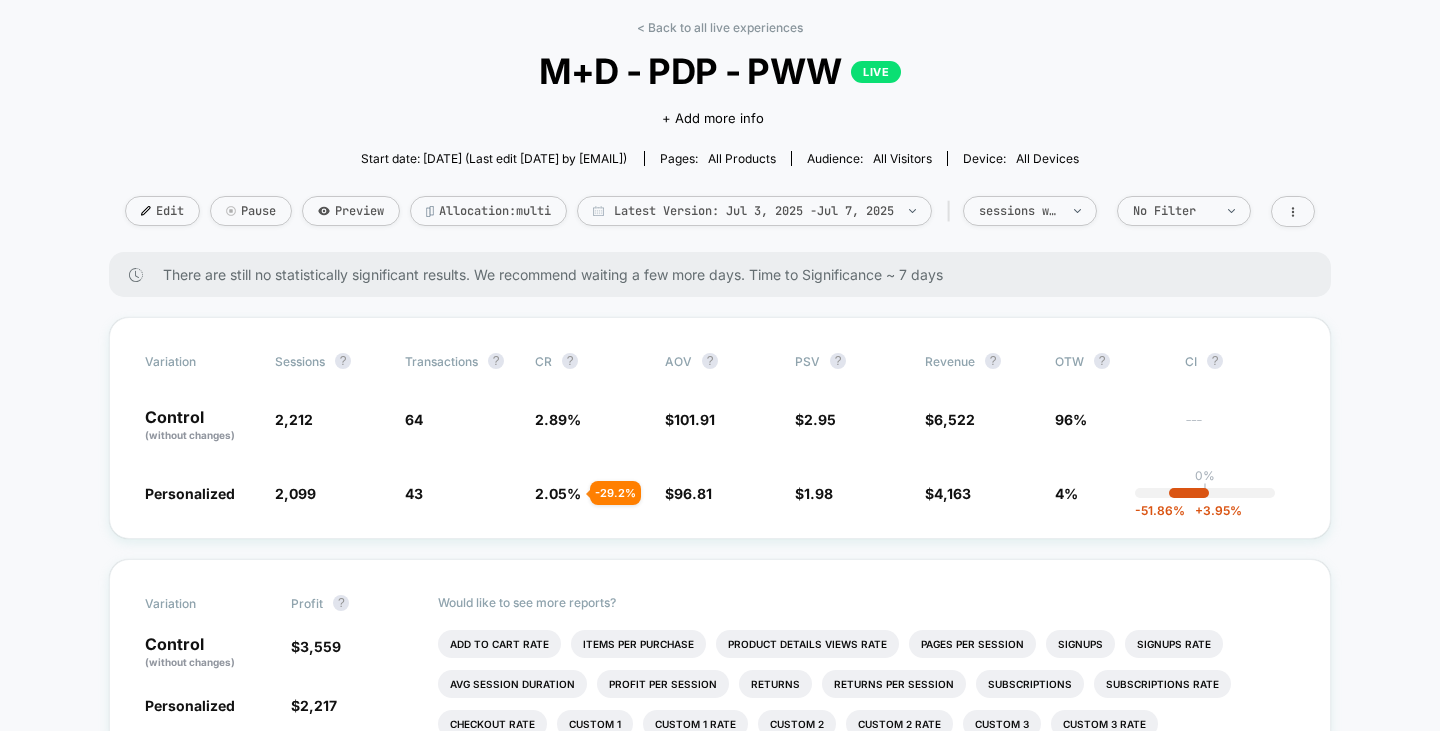 scroll, scrollTop: 0, scrollLeft: 0, axis: both 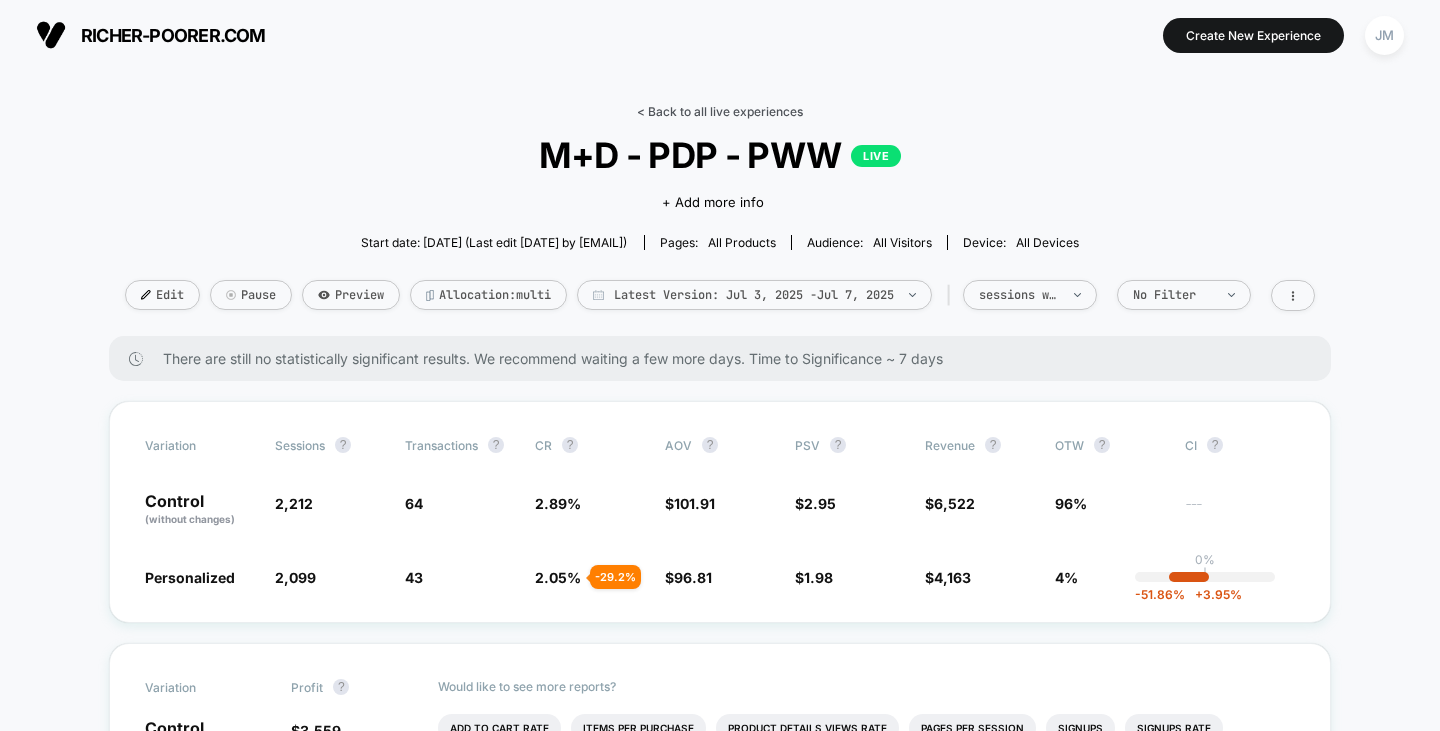click on "< Back to all live experiences" at bounding box center (720, 111) 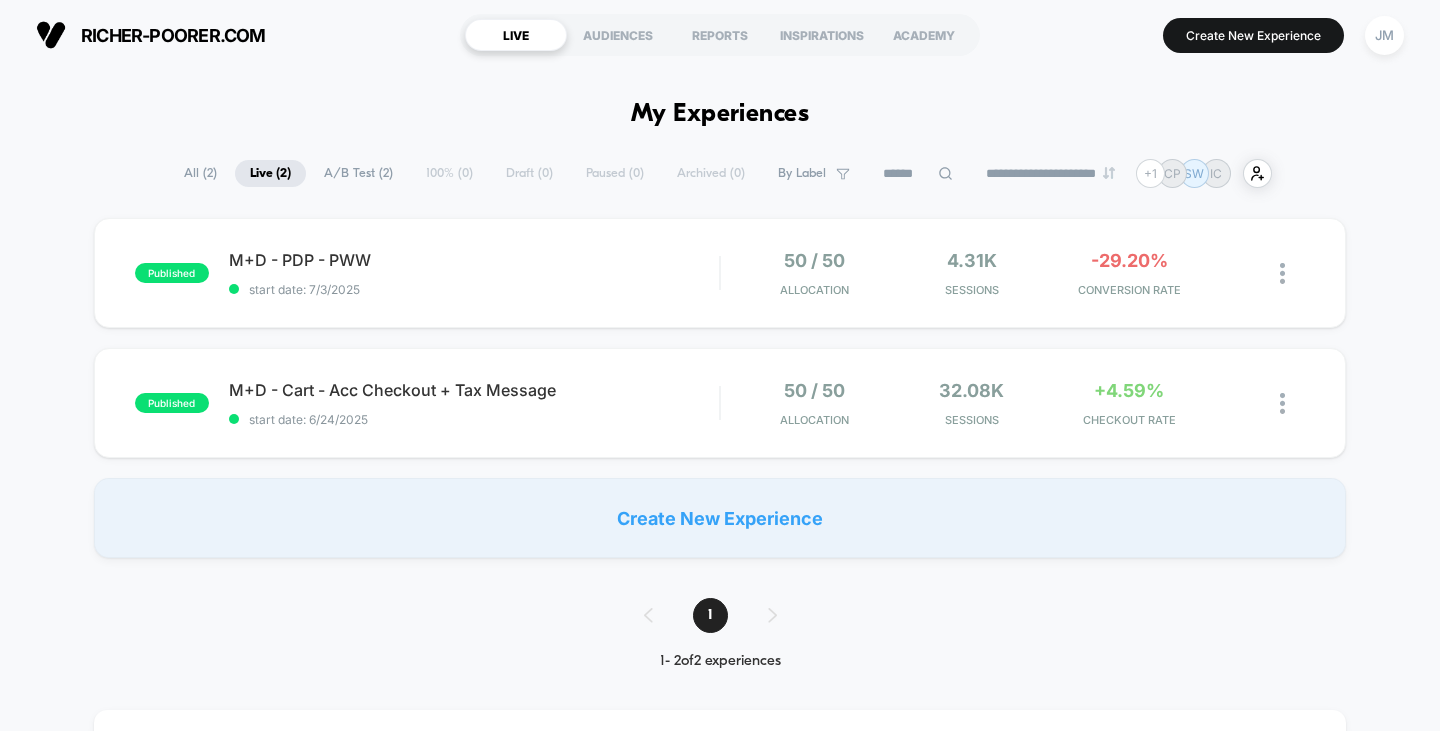 click on "published M+D - PDP - PWW  start date: 7/3/2025 50 / 50 Allocation 4.31k Sessions -29.20% CONVERSION RATE published M+D - Cart - Acc Checkout + Tax Message start date: 6/24/2025 50 / 50 Allocation 32.08k Sessions +4.59% CHECKOUT RATE Create New Experience" at bounding box center [720, 388] 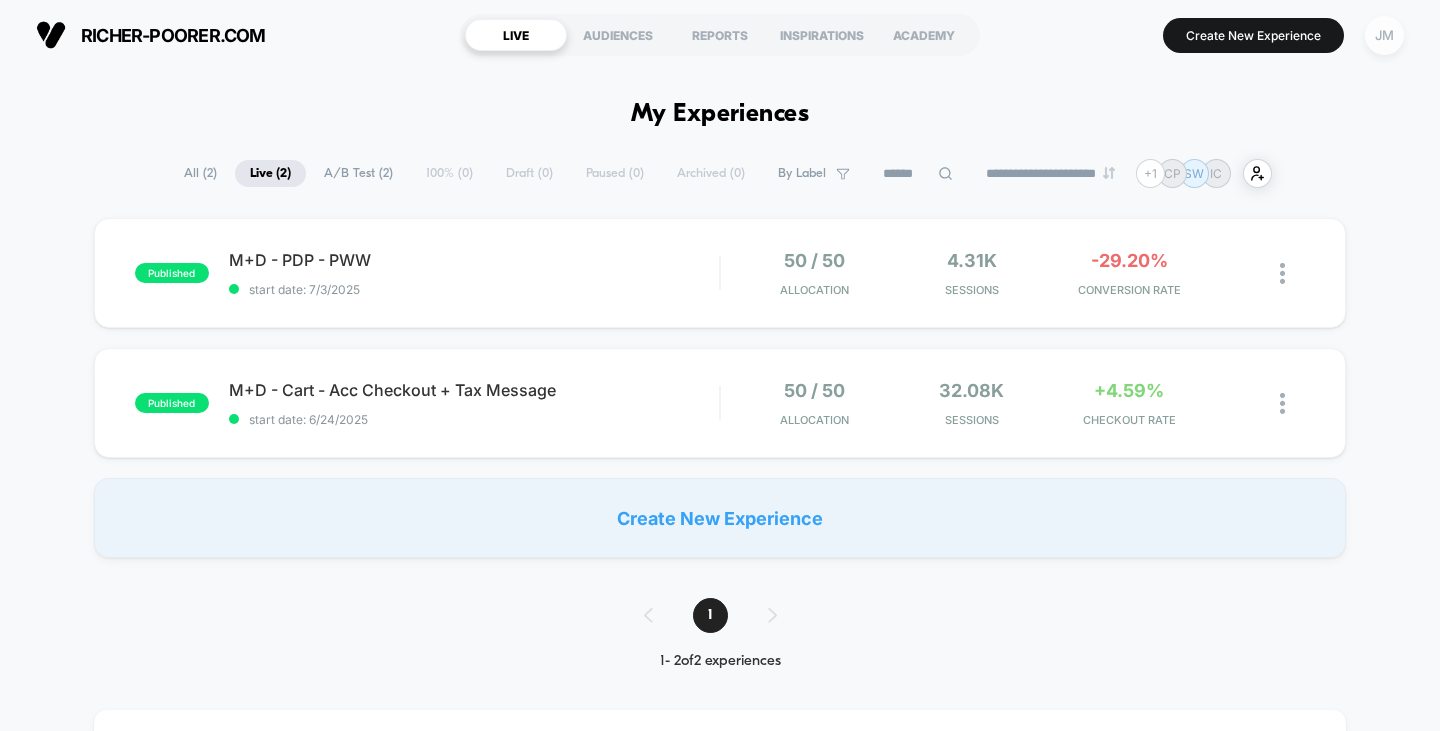 click on "JM" at bounding box center [1384, 35] 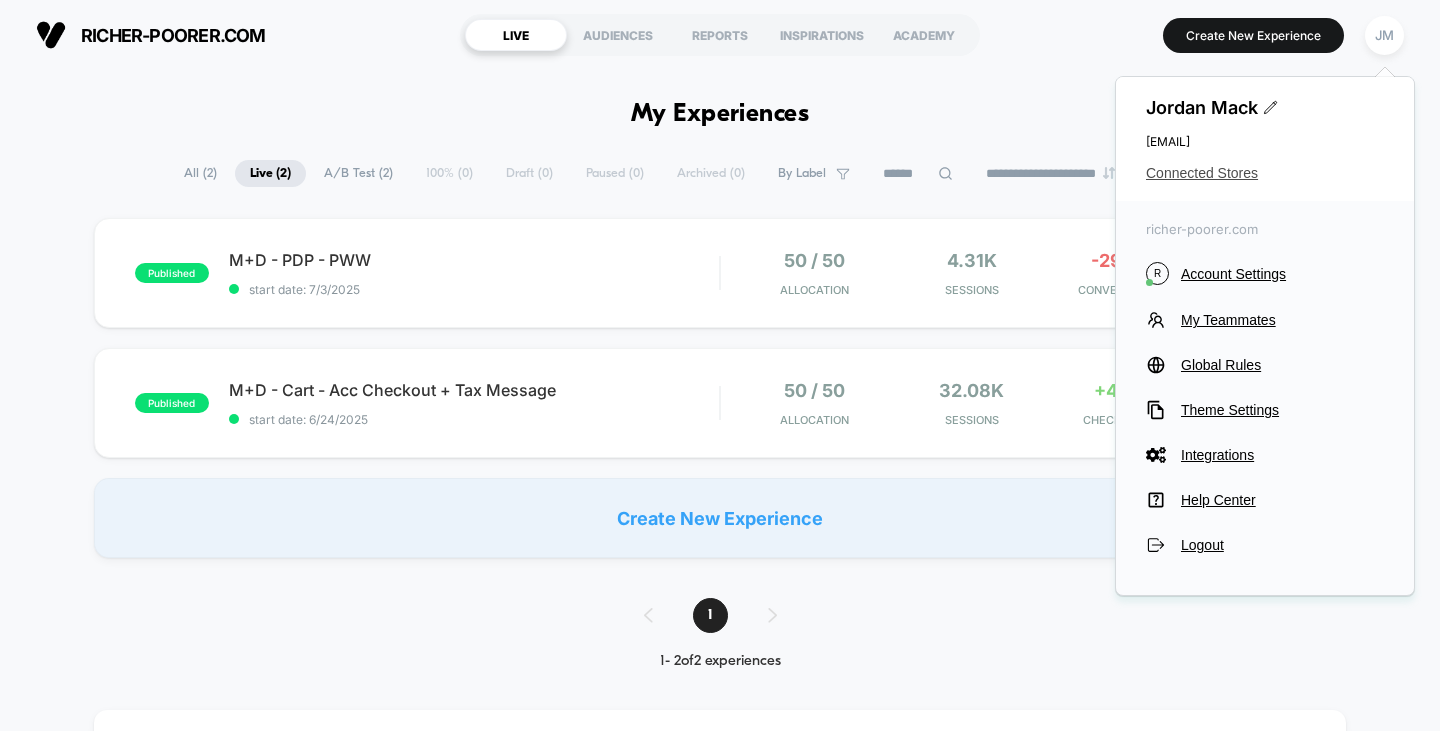 click on "Connected Stores" at bounding box center [1265, 173] 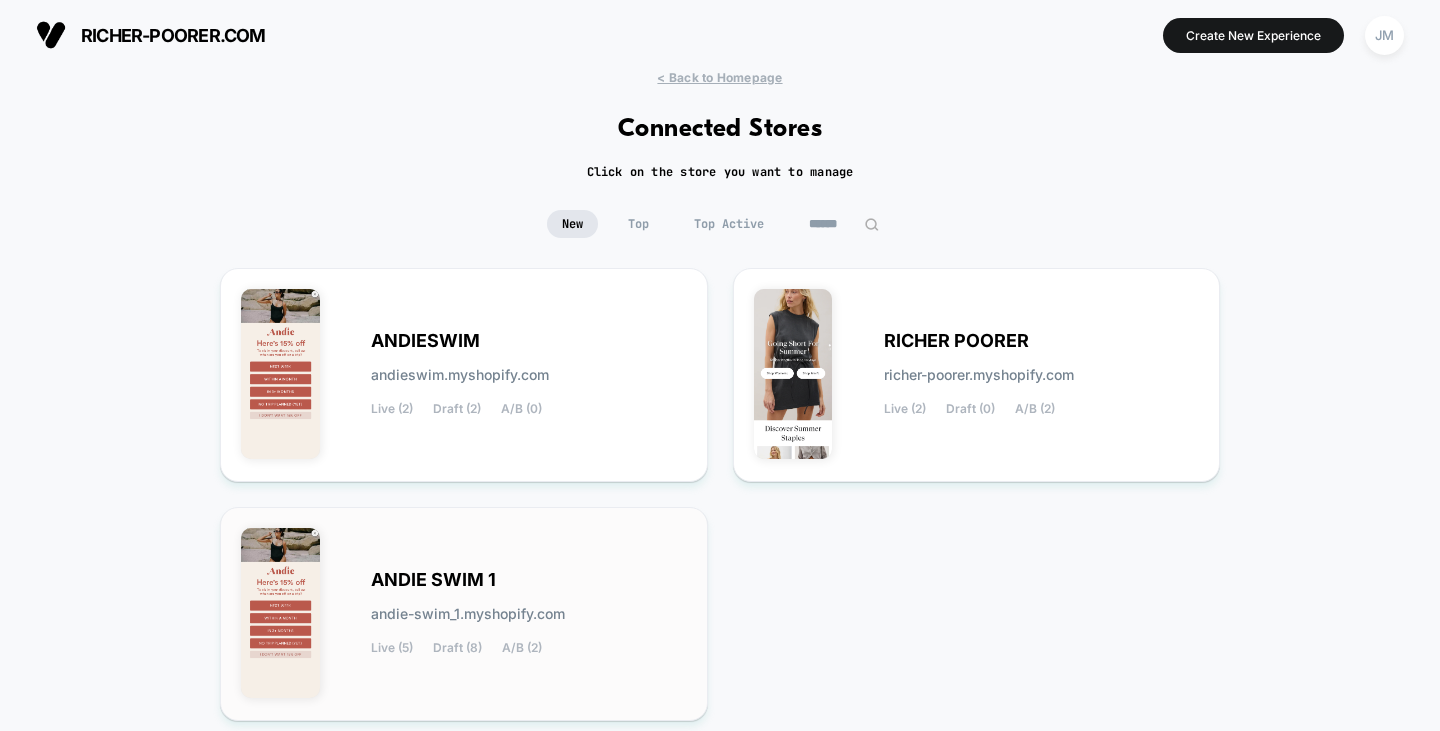 click on "ANDIE SWIM 1 andie-swim_1.myshopify.com Live (5) Draft (8) A/B (2)" at bounding box center (529, 375) 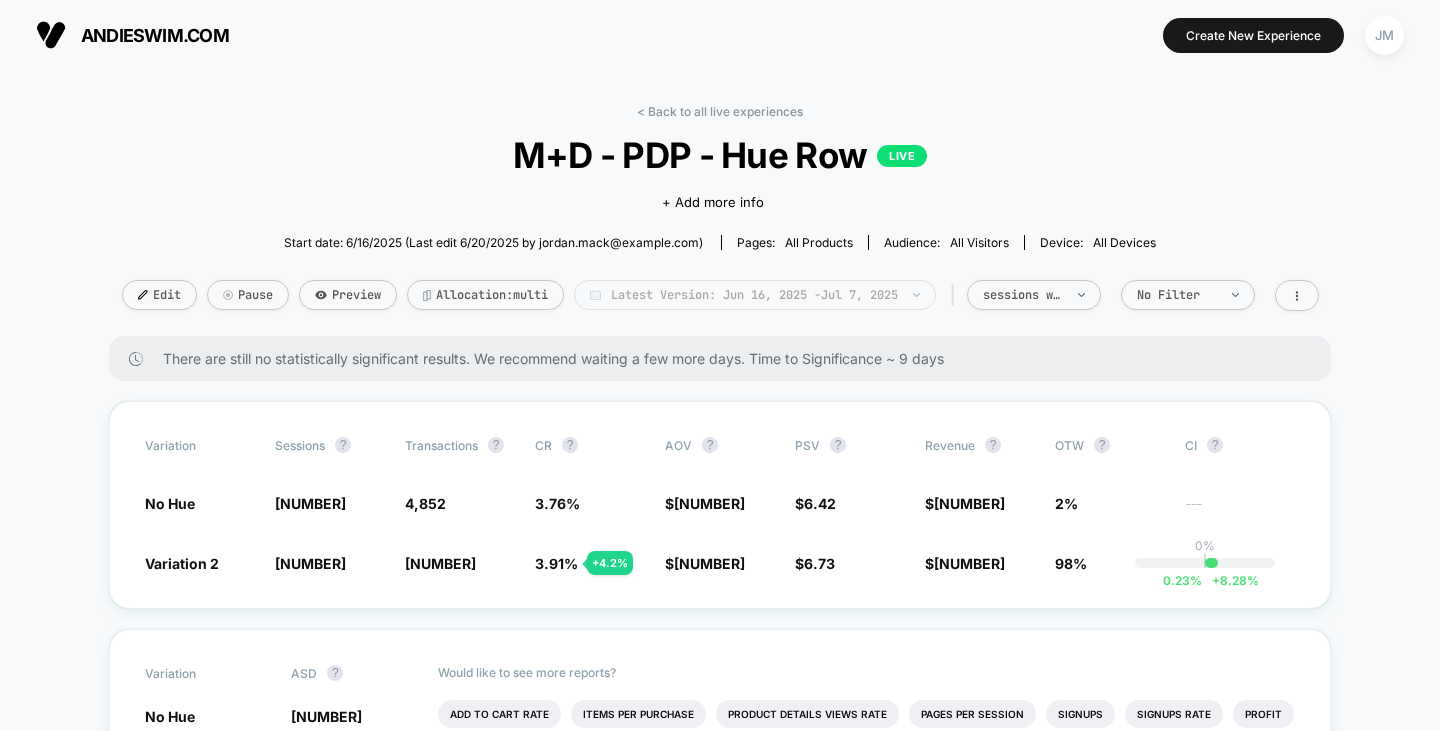 scroll, scrollTop: 0, scrollLeft: 0, axis: both 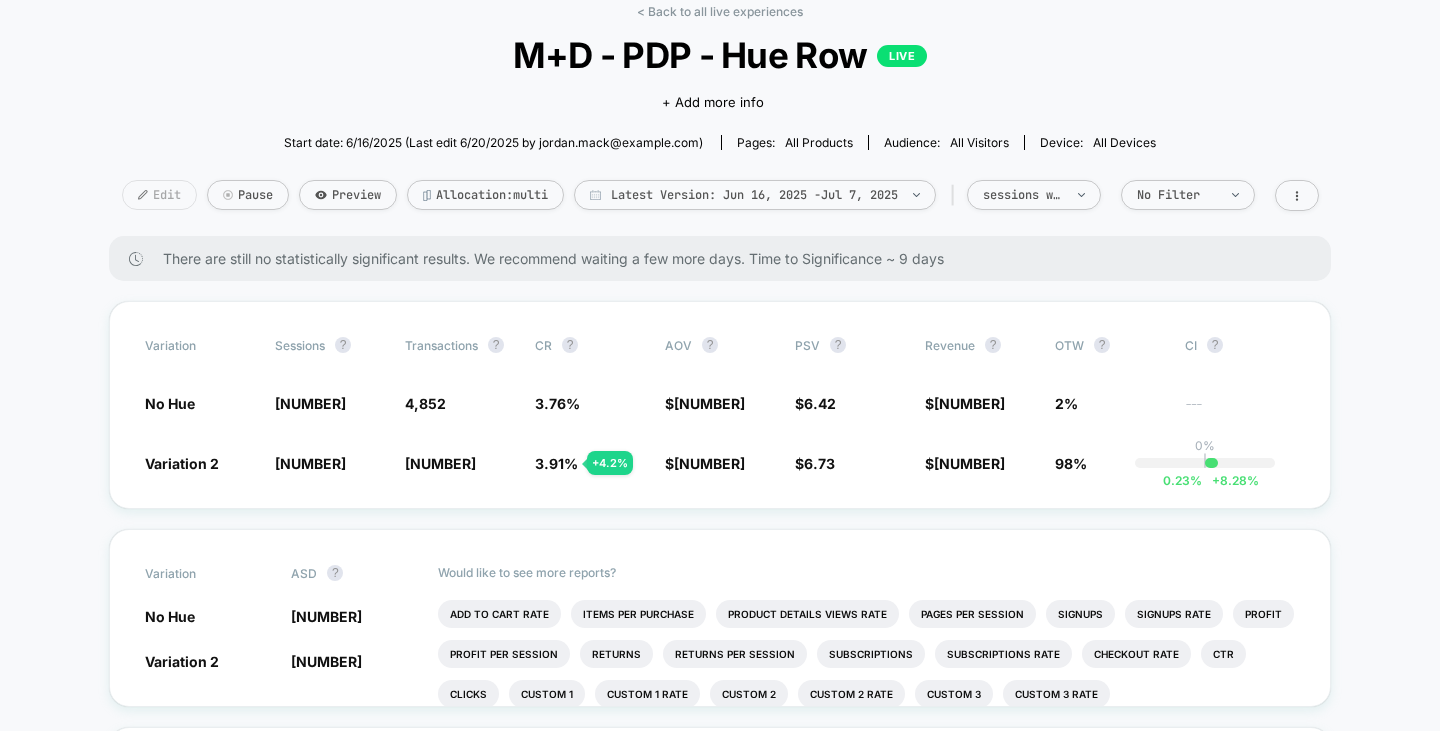 click on "Edit" at bounding box center [159, 195] 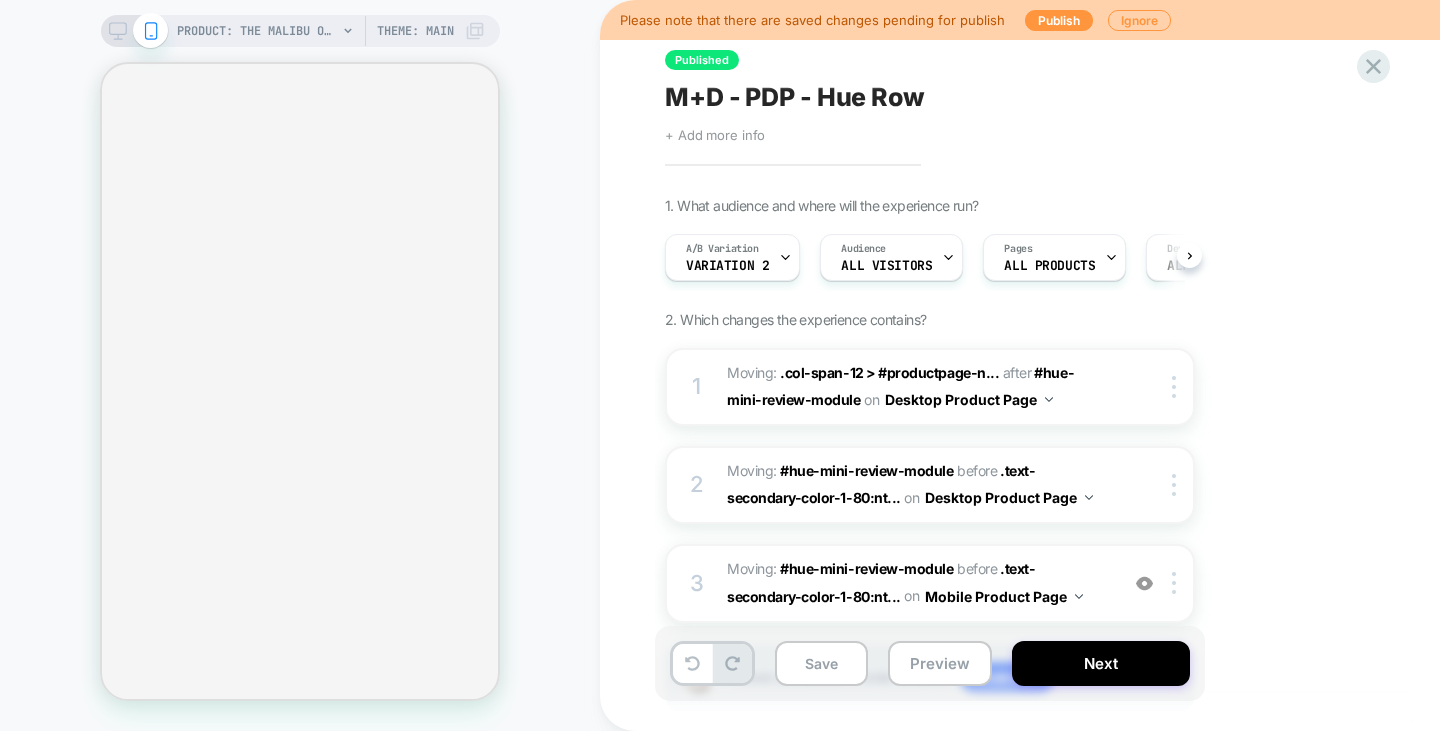 scroll, scrollTop: 0, scrollLeft: 1, axis: horizontal 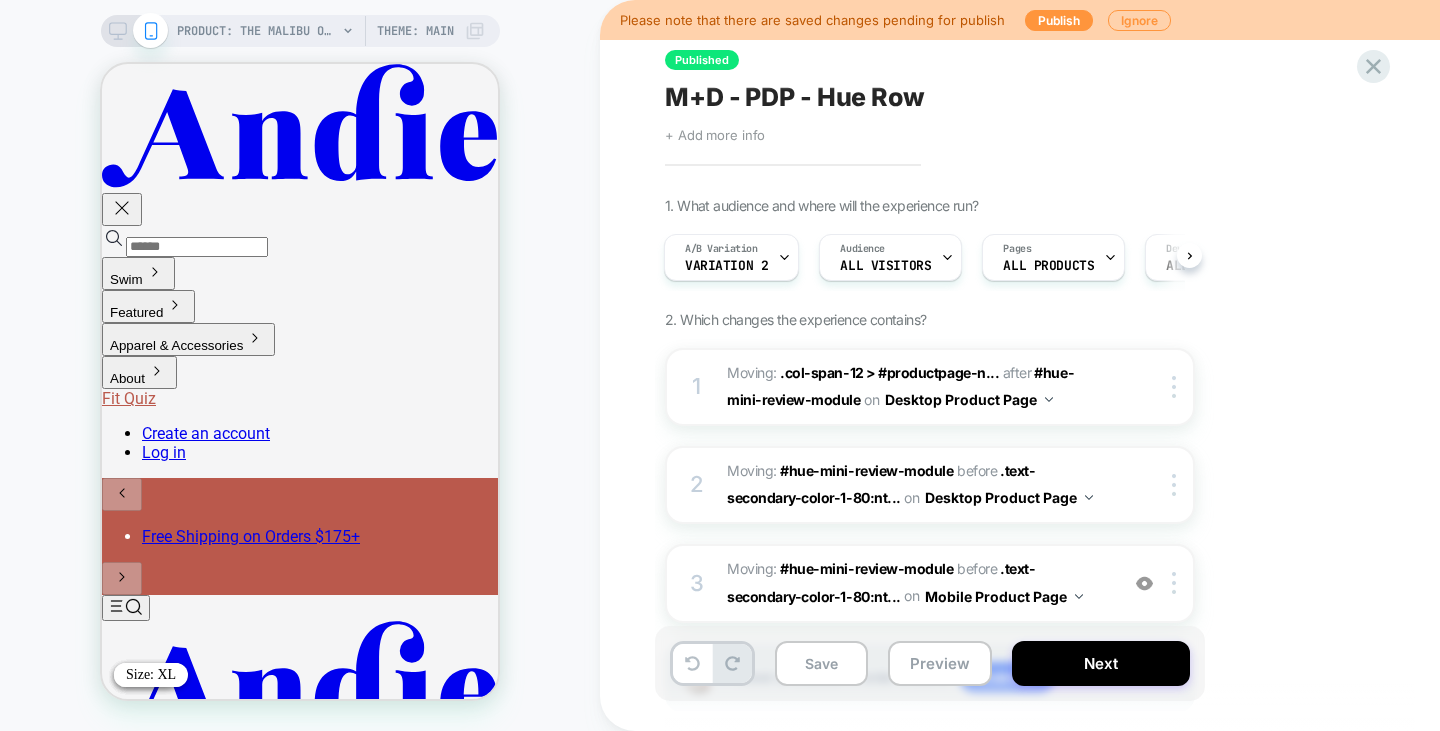 drag, startPoint x: 4, startPoint y: 29, endPoint x: 1195, endPoint y: 57, distance: 1191.3291 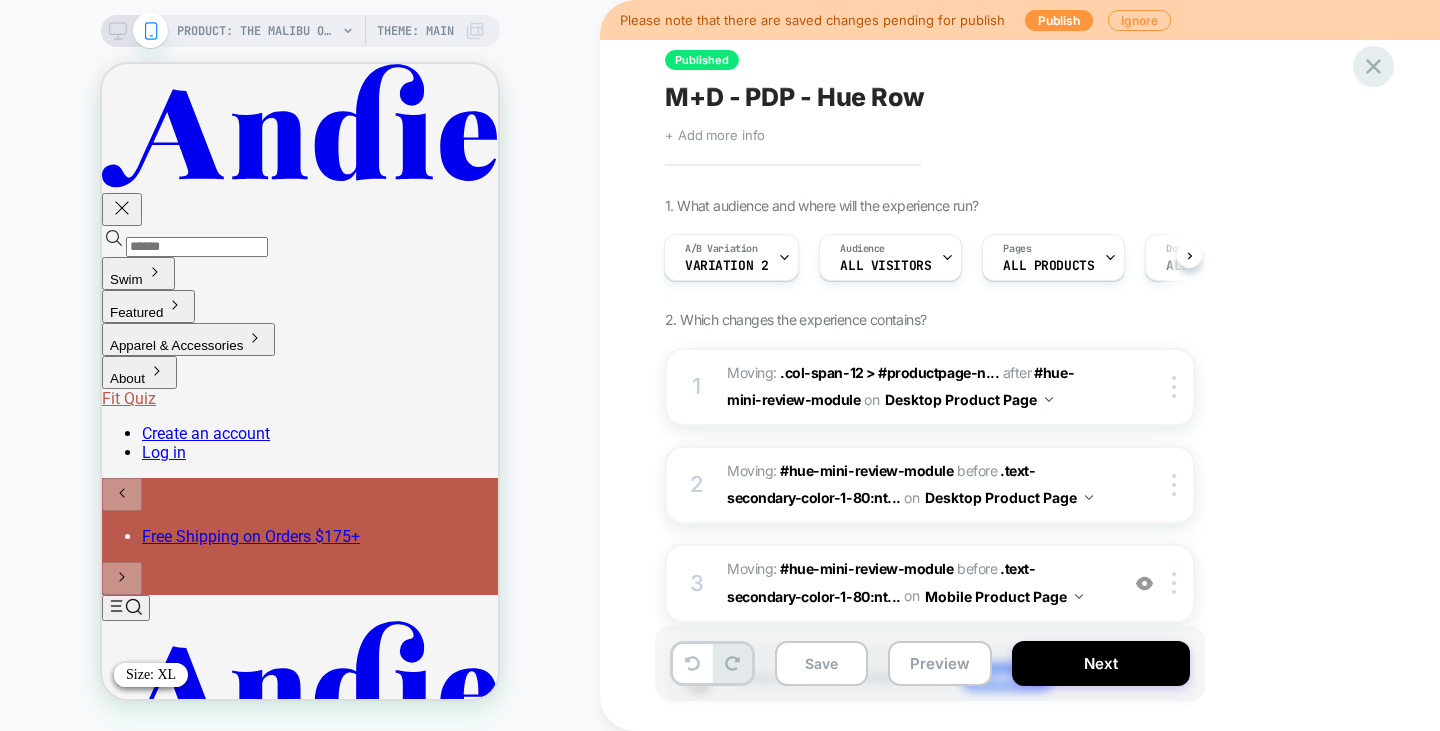 click at bounding box center [1373, 66] 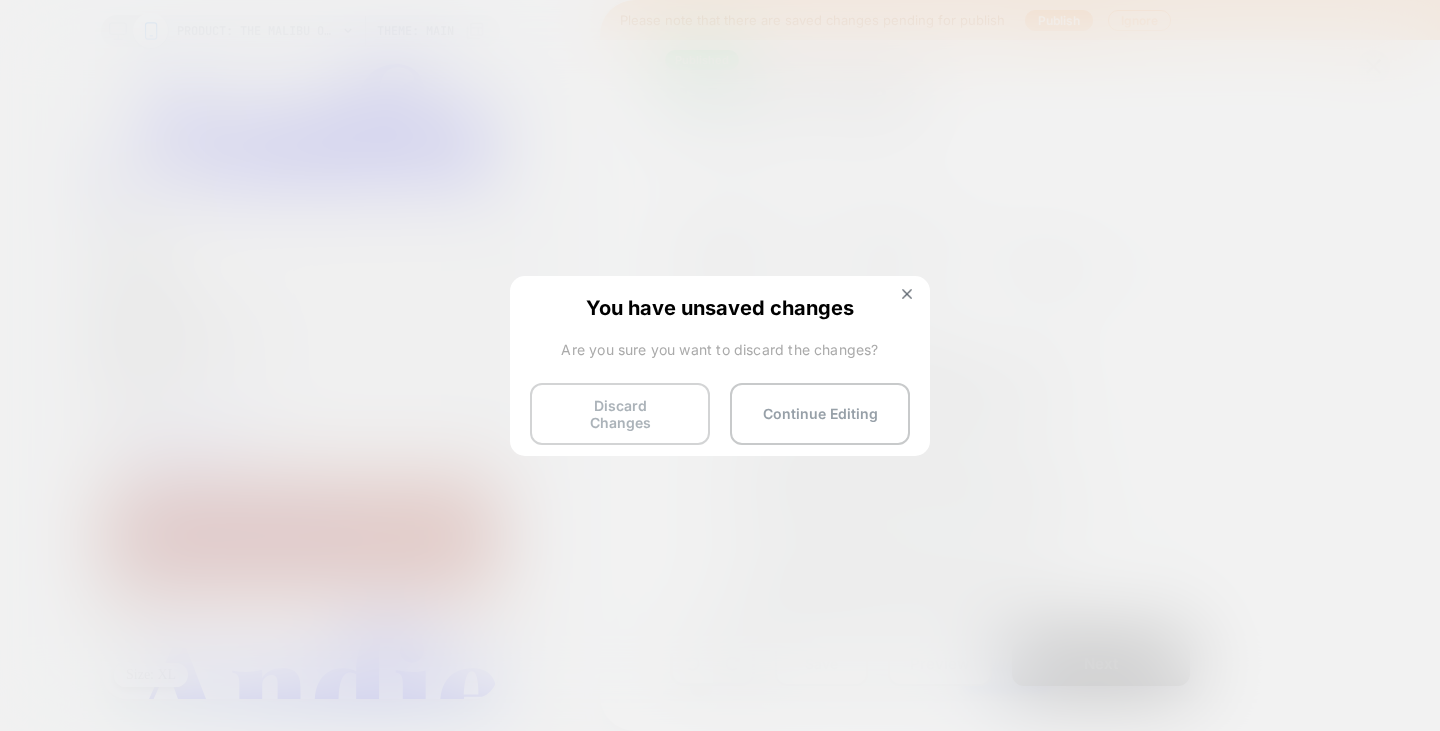 click on "Discard Changes" at bounding box center (620, 414) 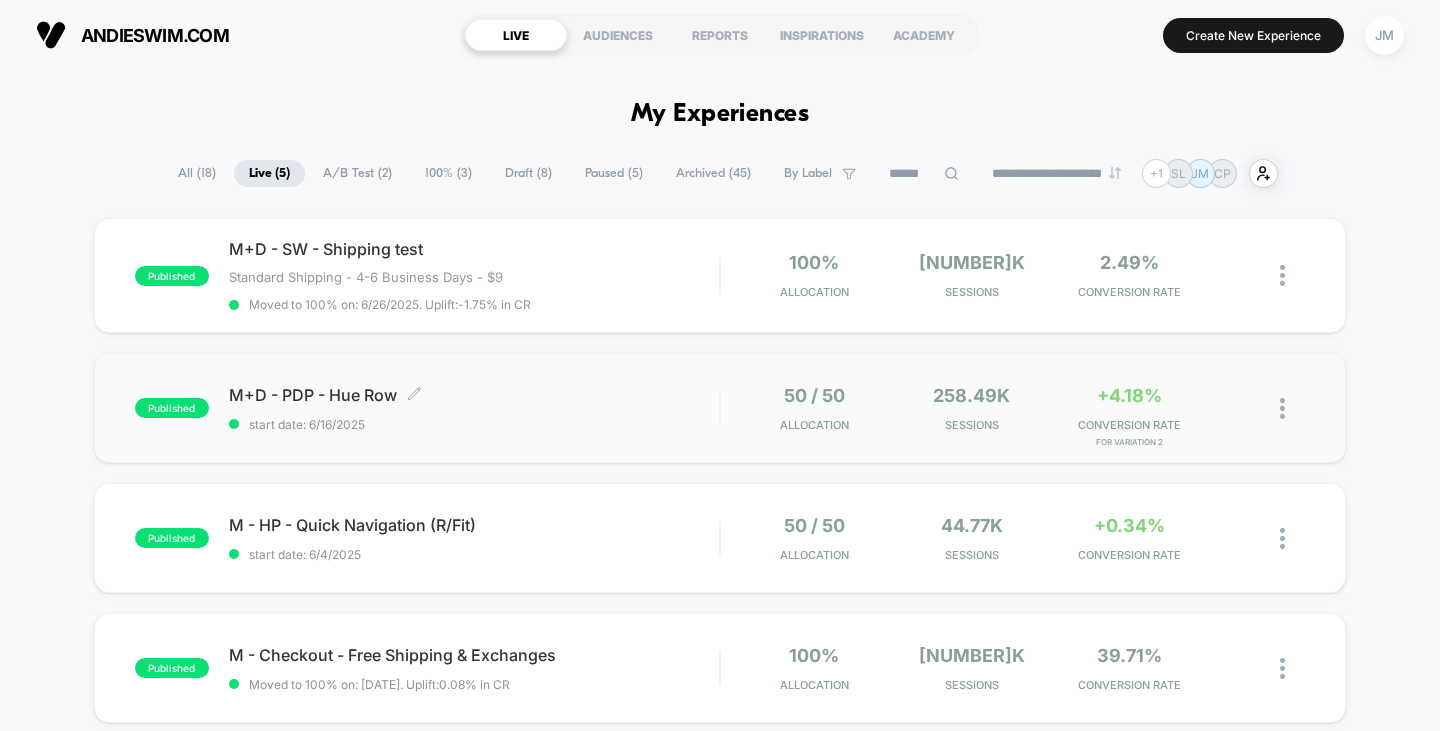 click on "M+D - PDP - Hue Row Click to edit experience details" at bounding box center (474, 395) 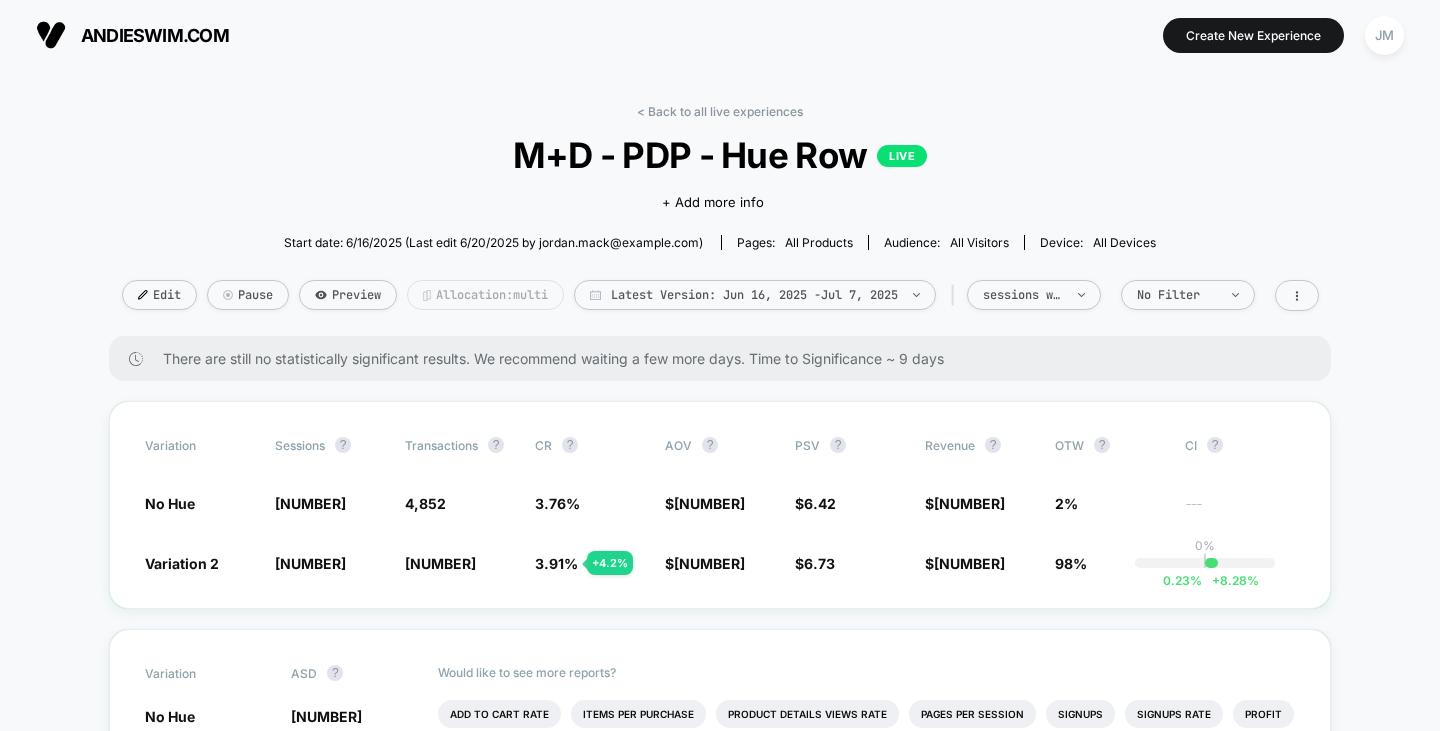 click on "Allocation:  multi" at bounding box center (485, 295) 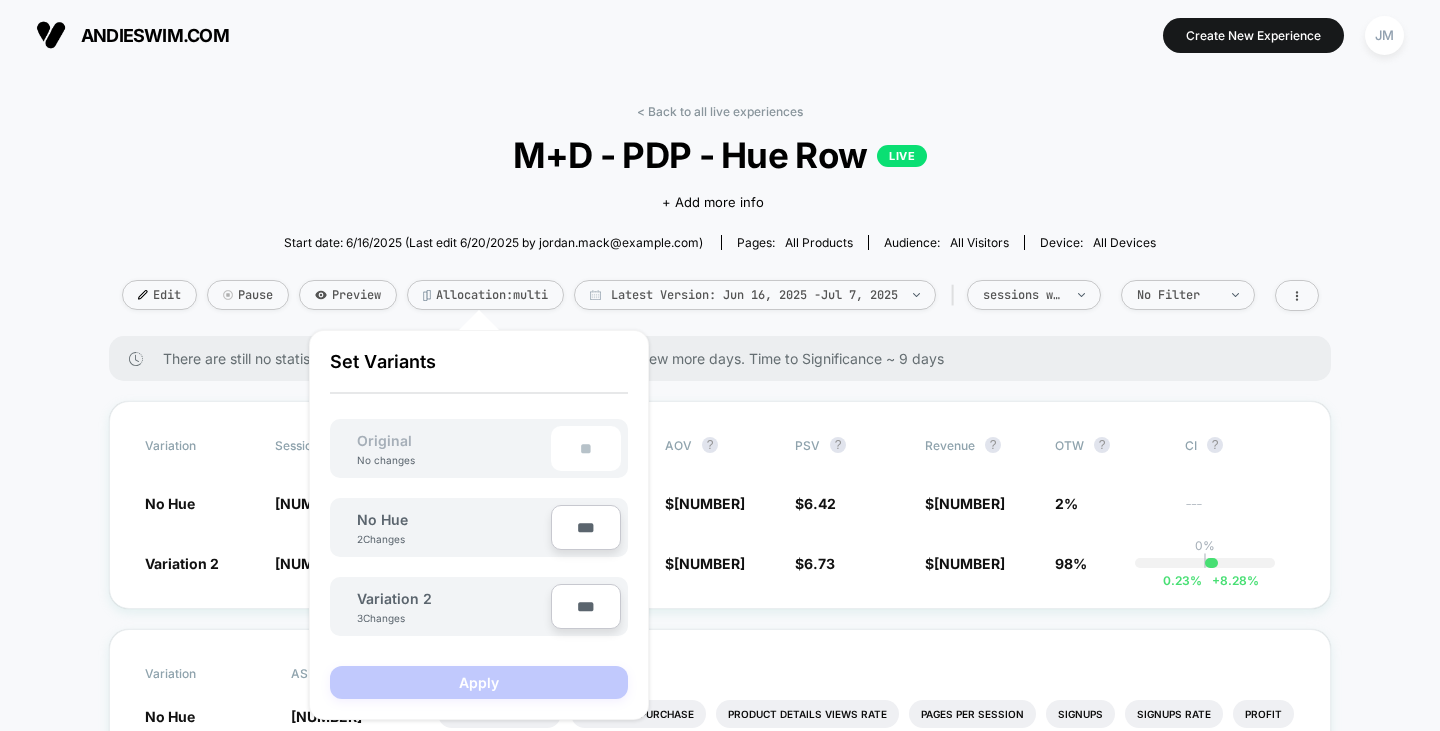 click on "***" at bounding box center [586, 527] 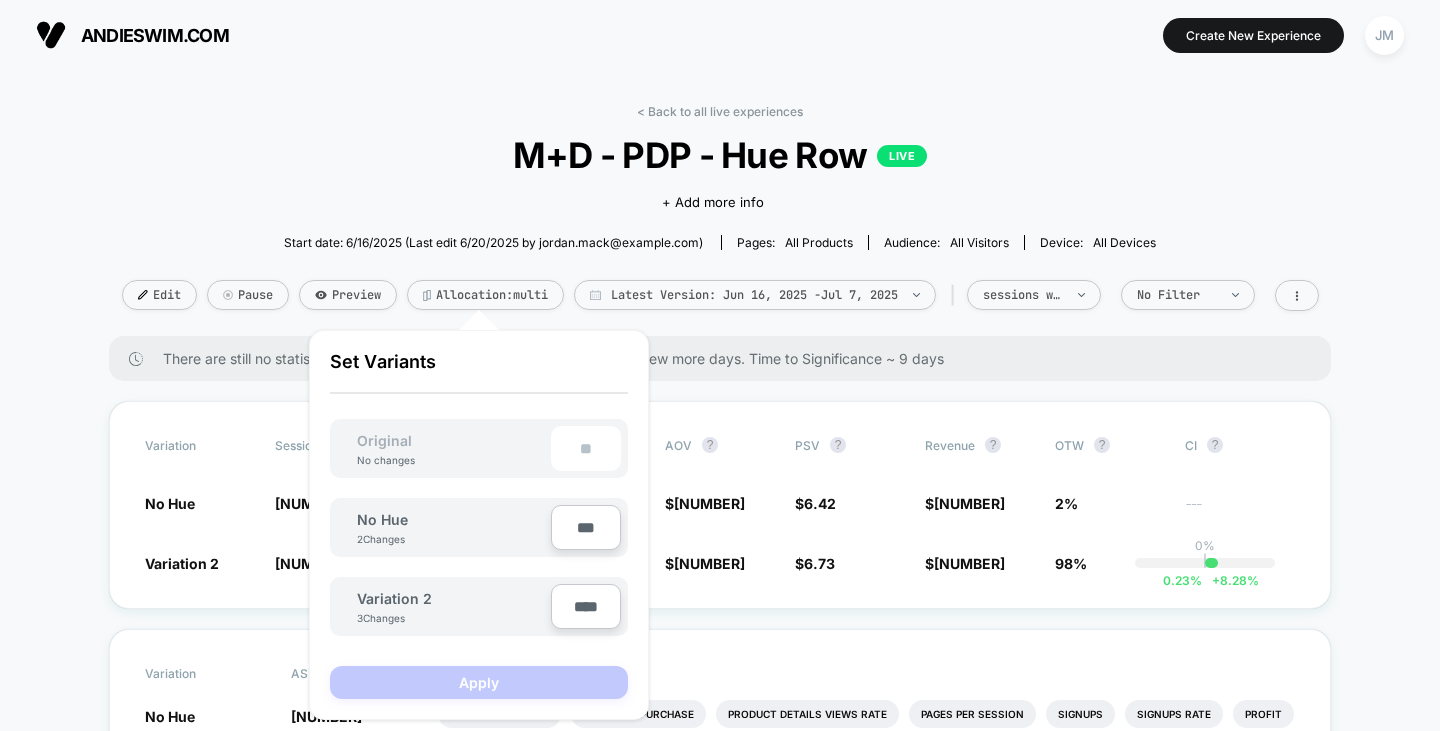 type on "****" 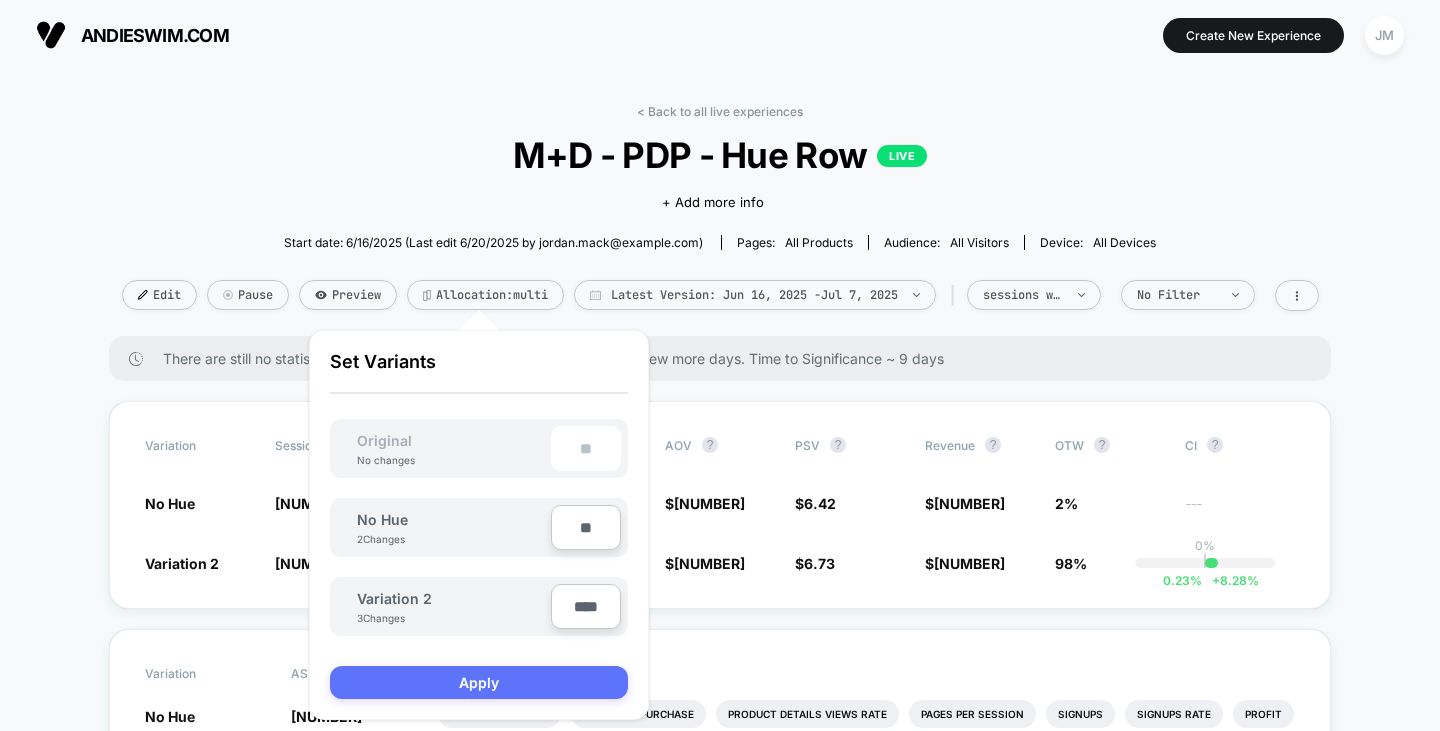 type on "**" 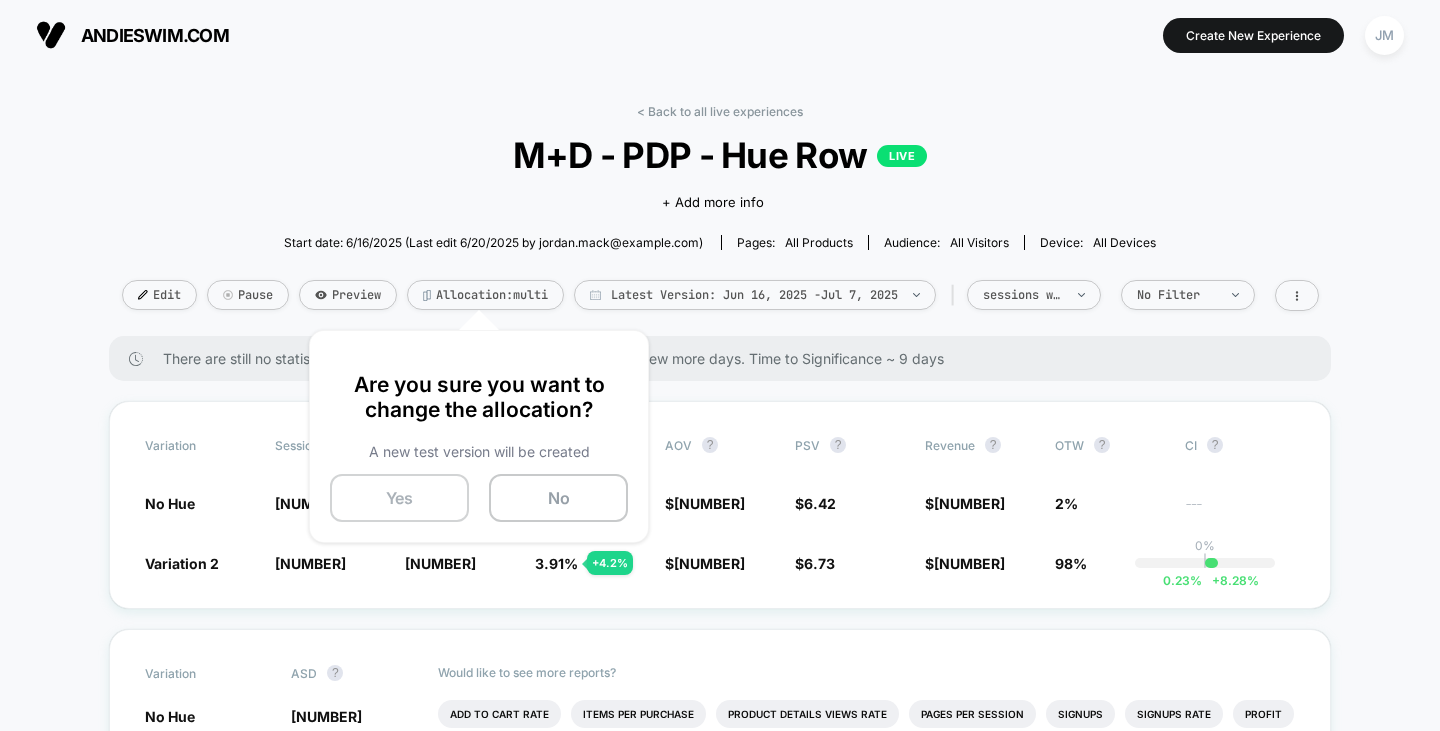 click on "Yes" at bounding box center (399, 498) 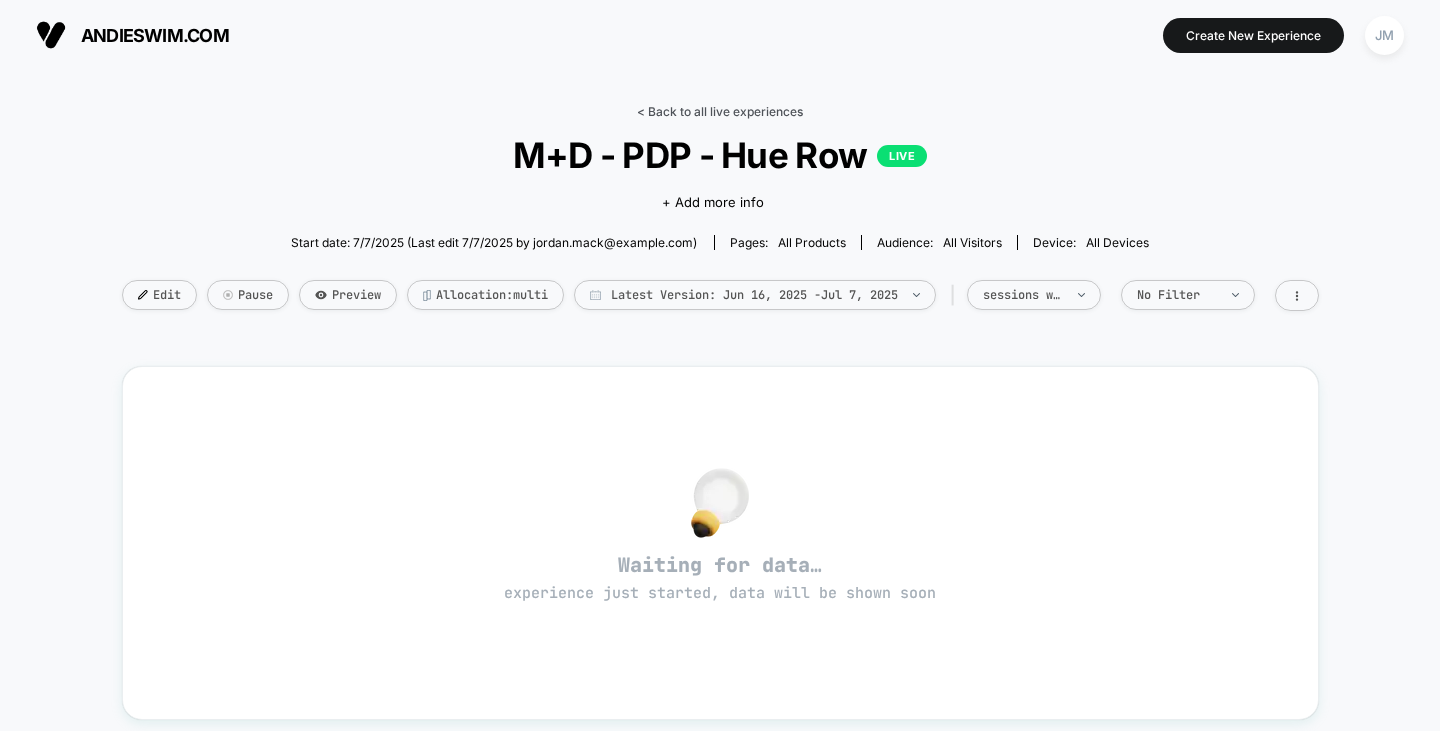 click on "< Back to all live experiences" at bounding box center (720, 111) 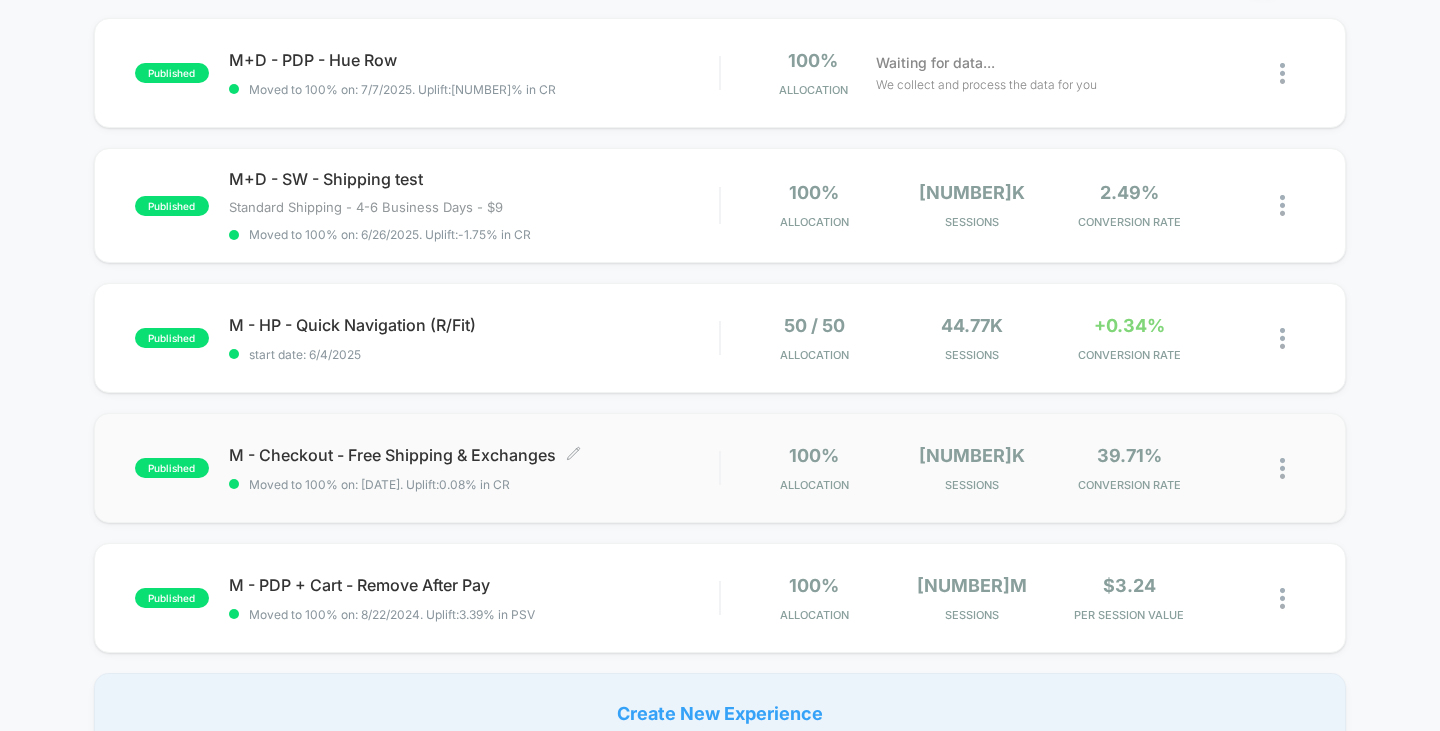 scroll, scrollTop: 0, scrollLeft: 0, axis: both 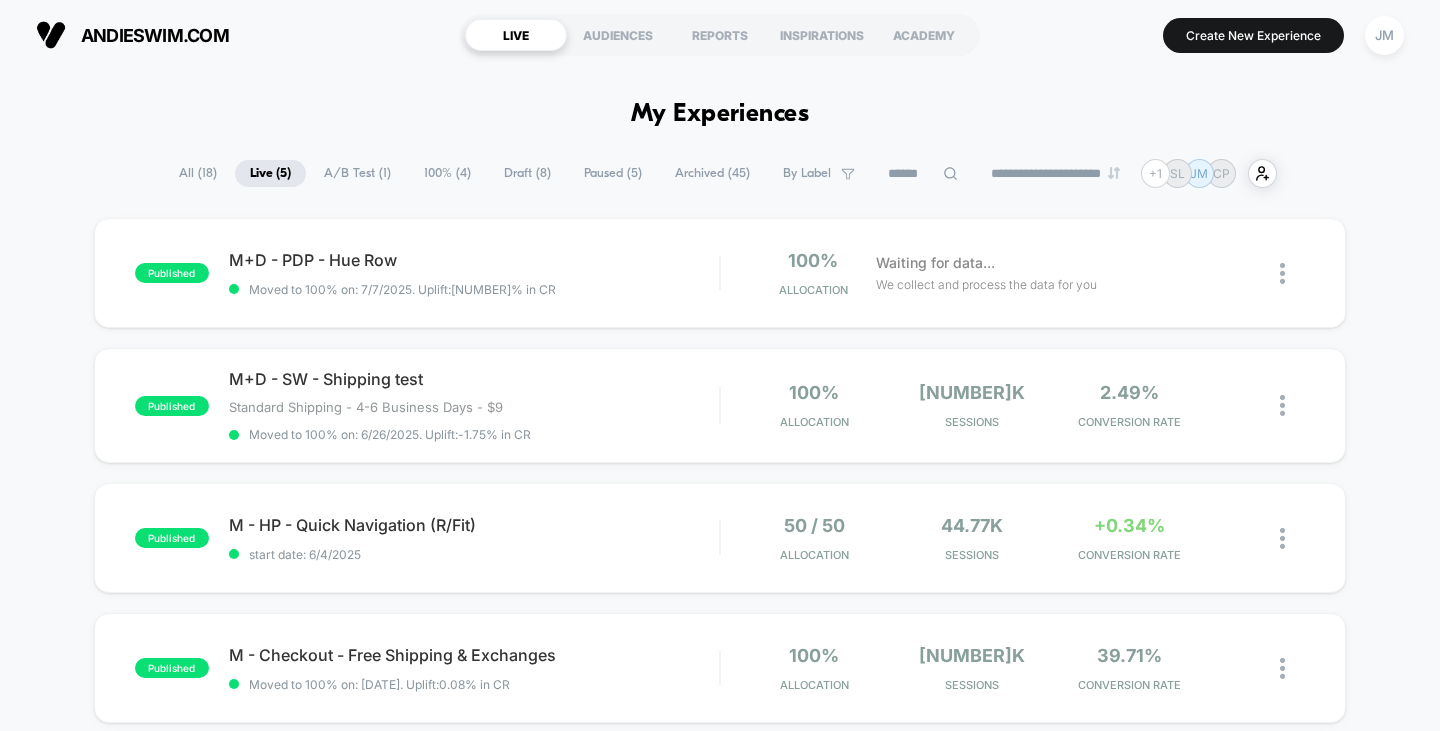 drag, startPoint x: 1395, startPoint y: 499, endPoint x: 1386, endPoint y: 491, distance: 12.0415945 